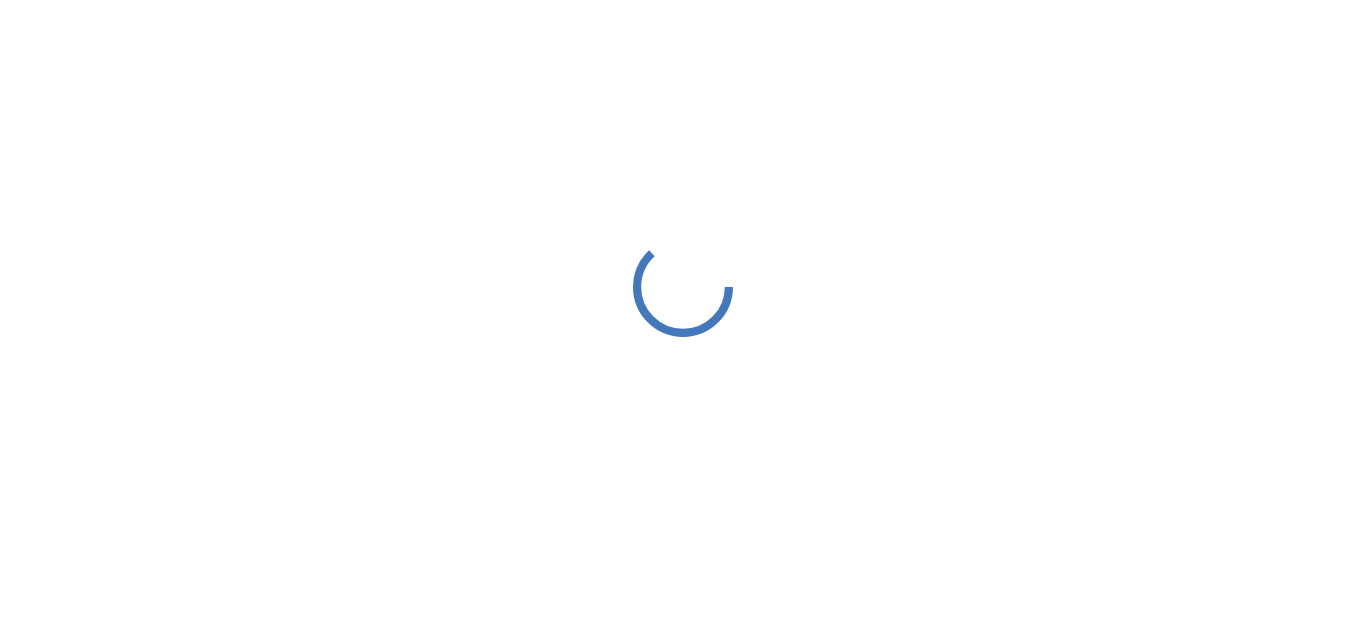 scroll, scrollTop: 0, scrollLeft: 0, axis: both 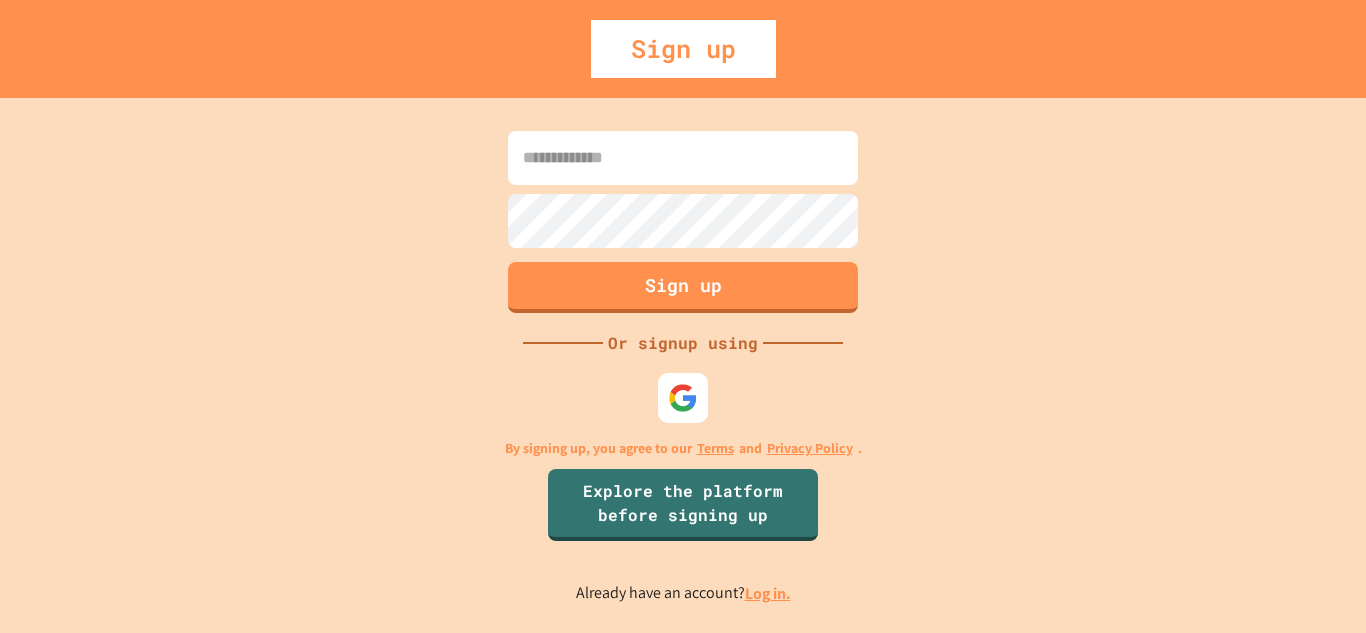 click at bounding box center [683, 158] 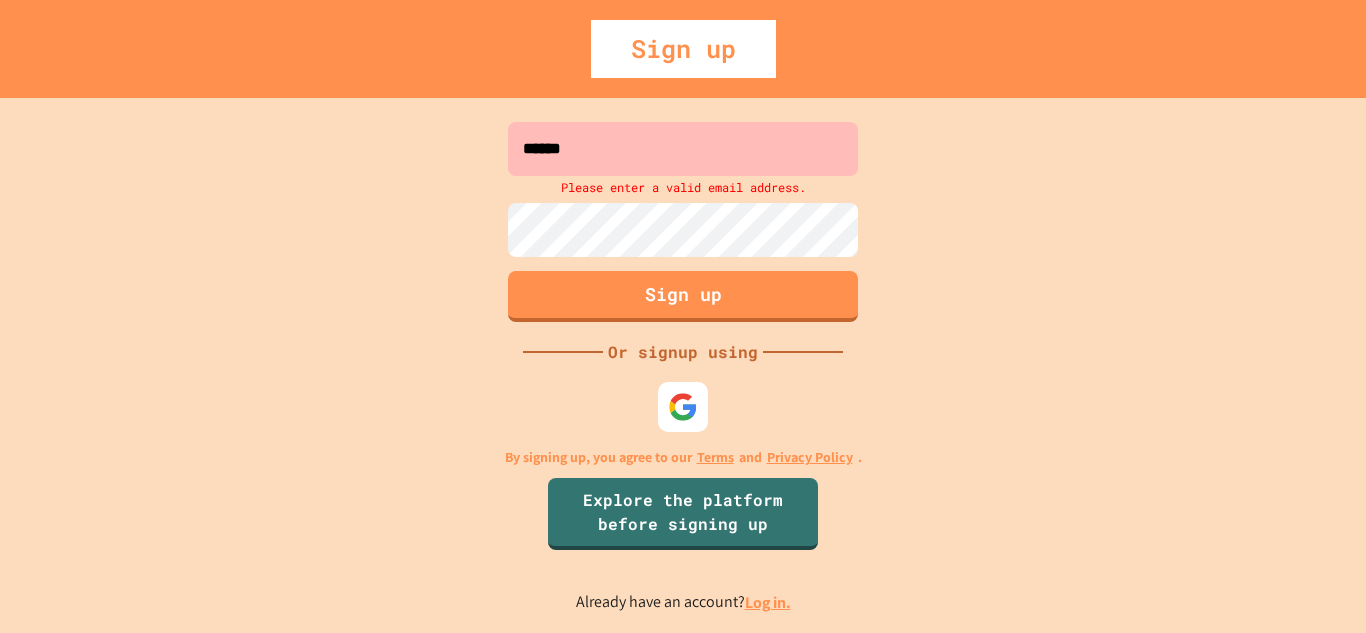 click on "******" at bounding box center [683, 149] 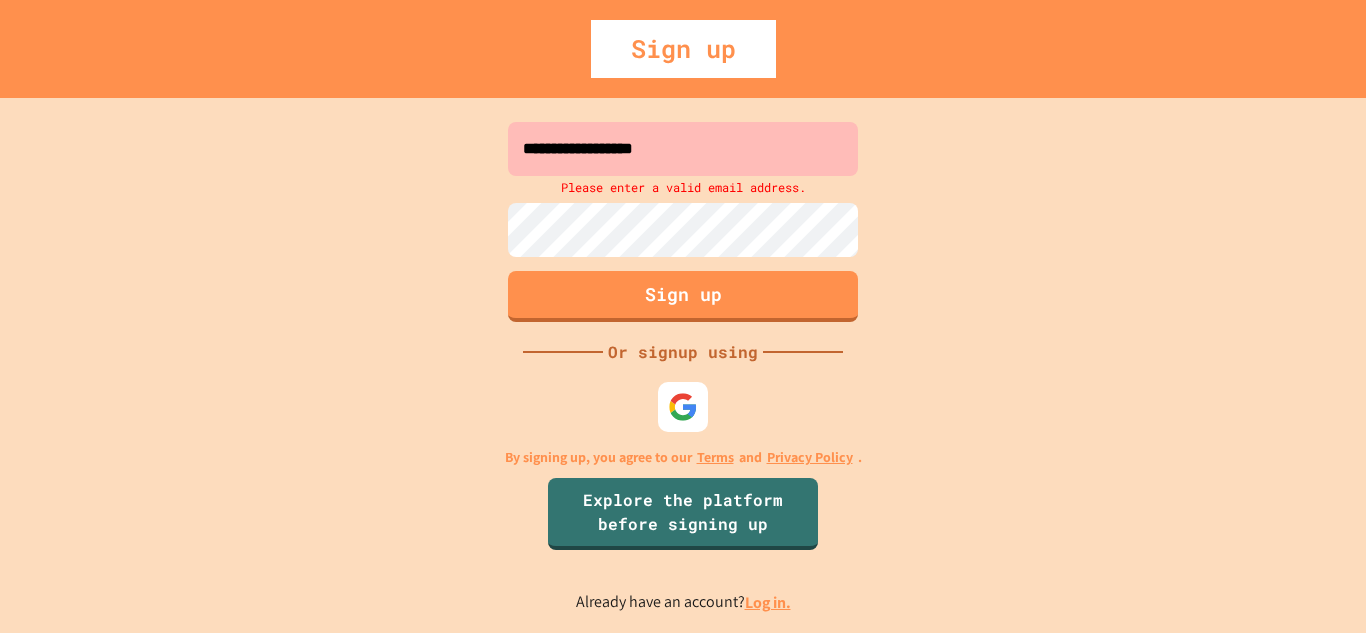 click on "**********" at bounding box center (683, 149) 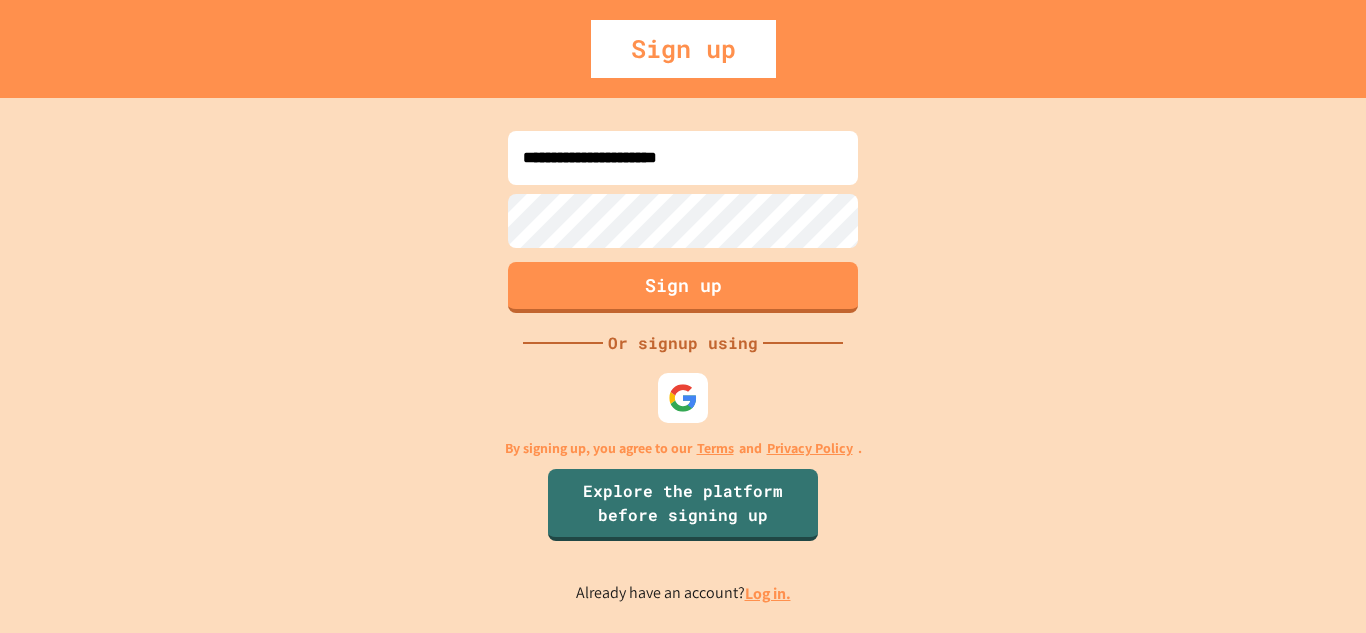 type on "**********" 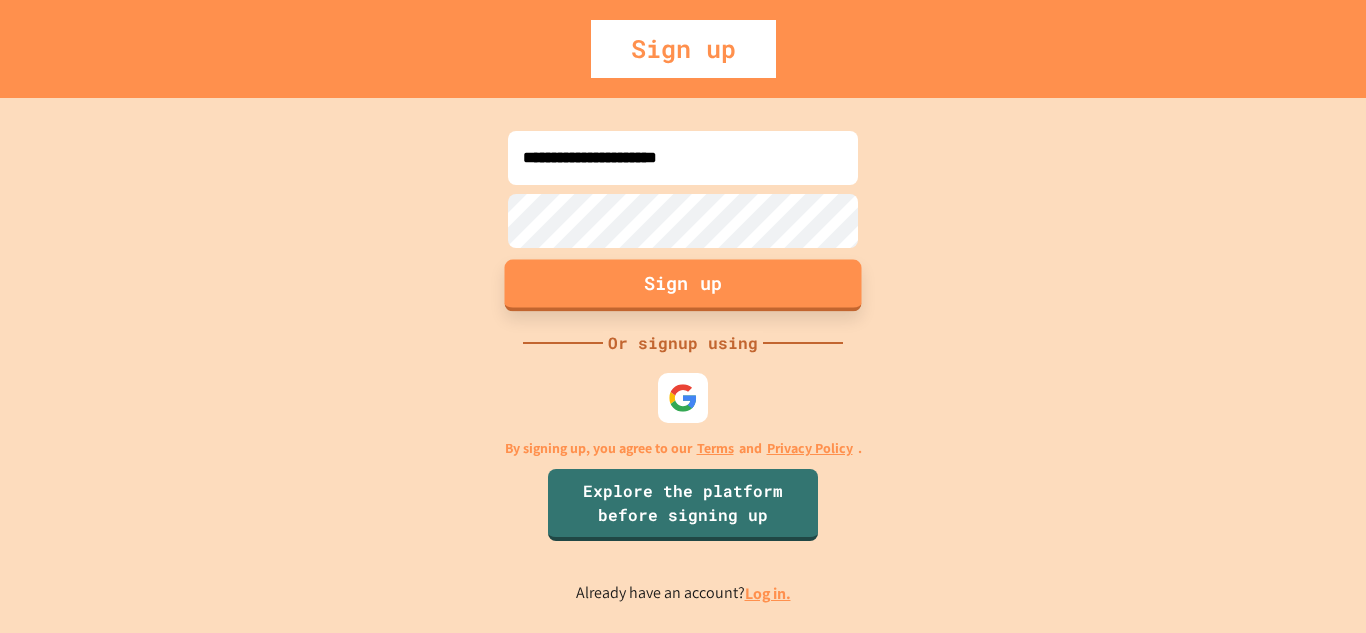 click on "Sign up" at bounding box center (683, 285) 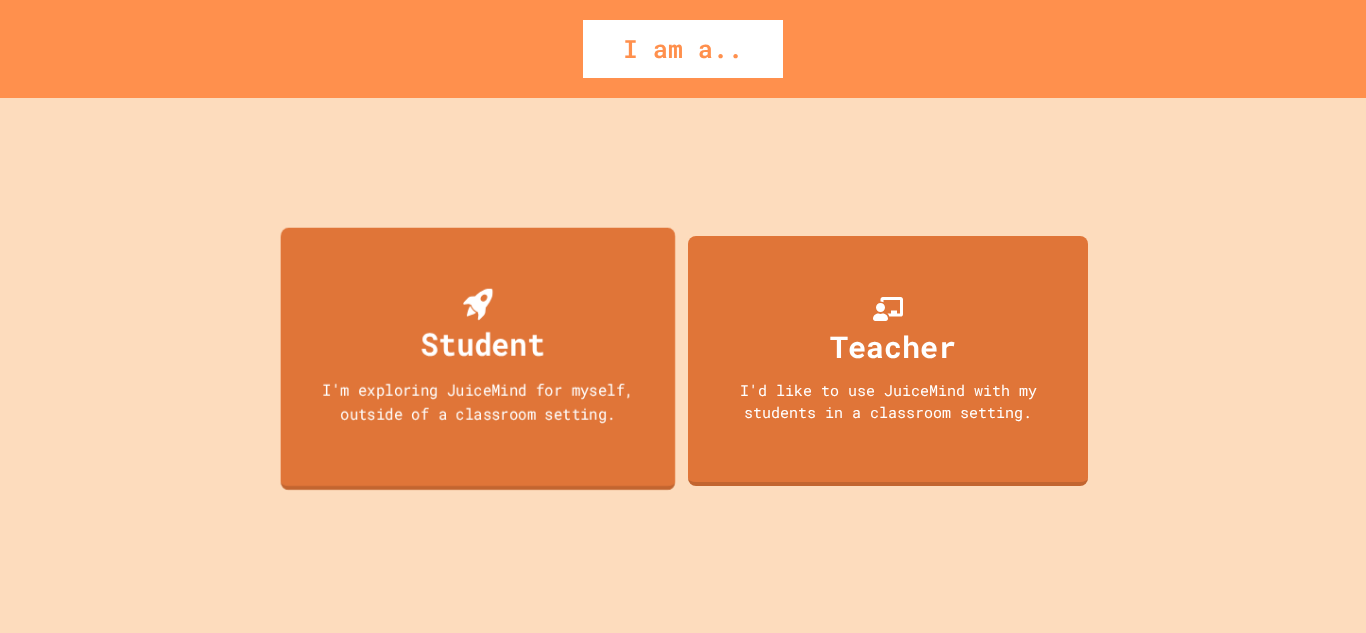 click on "Student I'm exploring JuiceMind for myself, outside of a classroom setting." at bounding box center [478, 358] 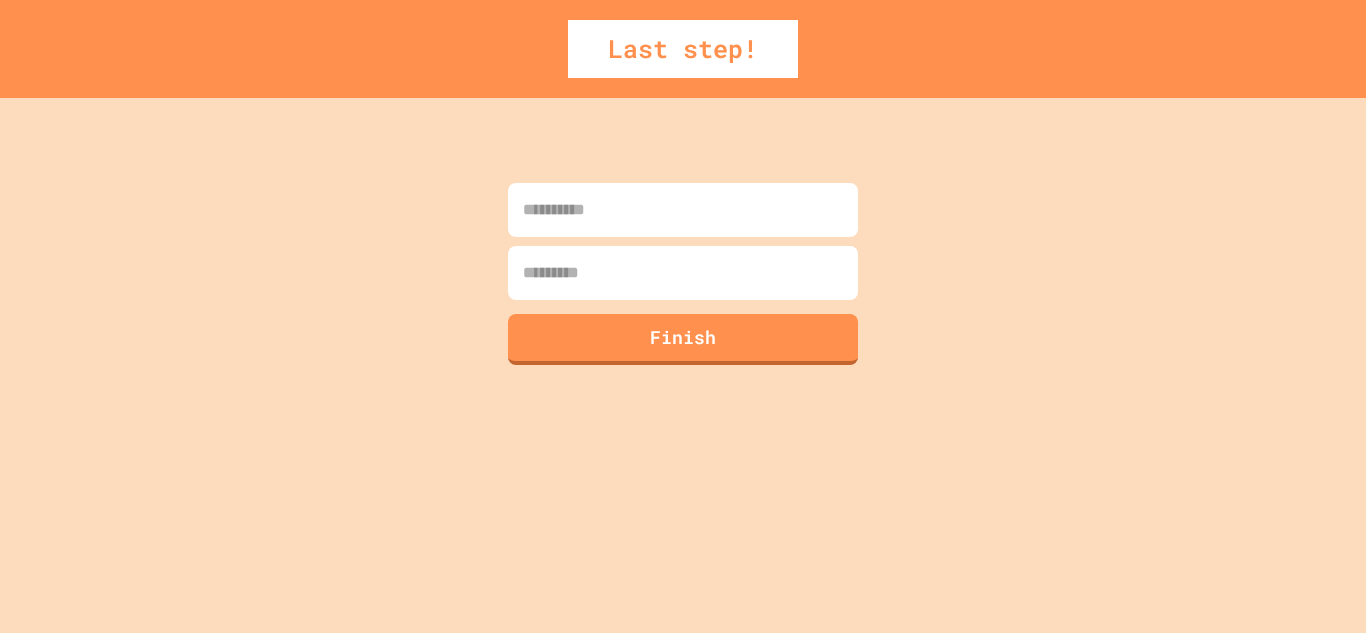 click at bounding box center (683, 210) 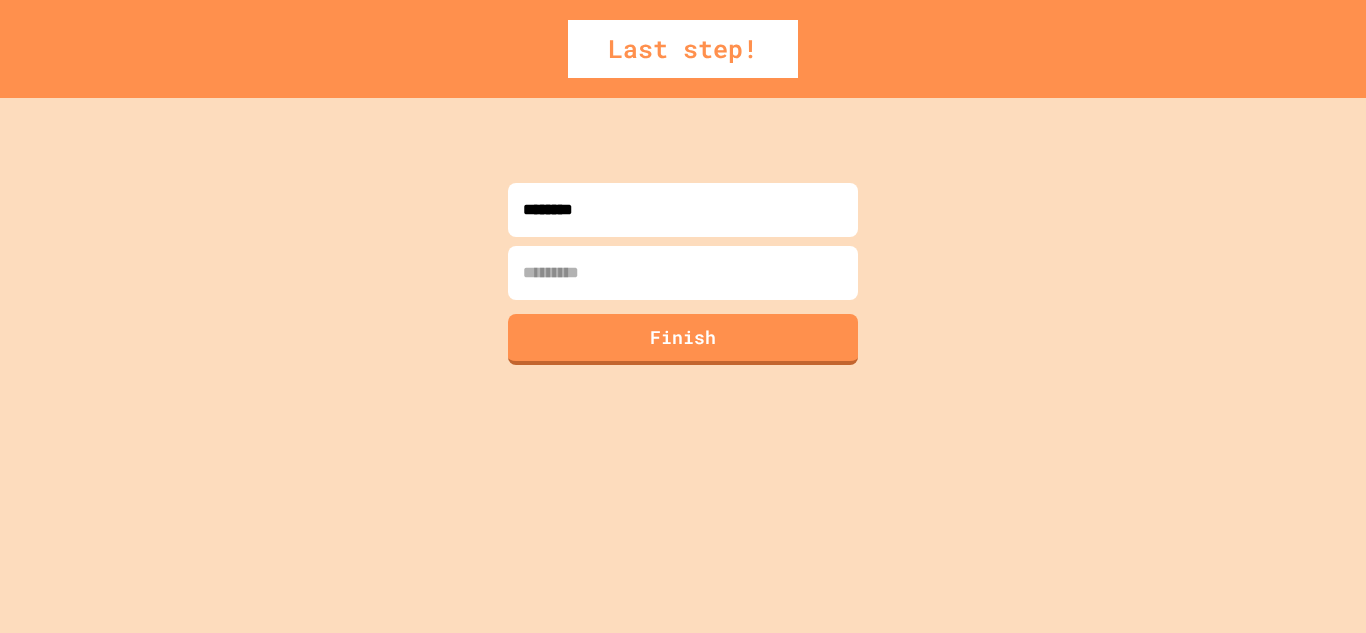 type on "********" 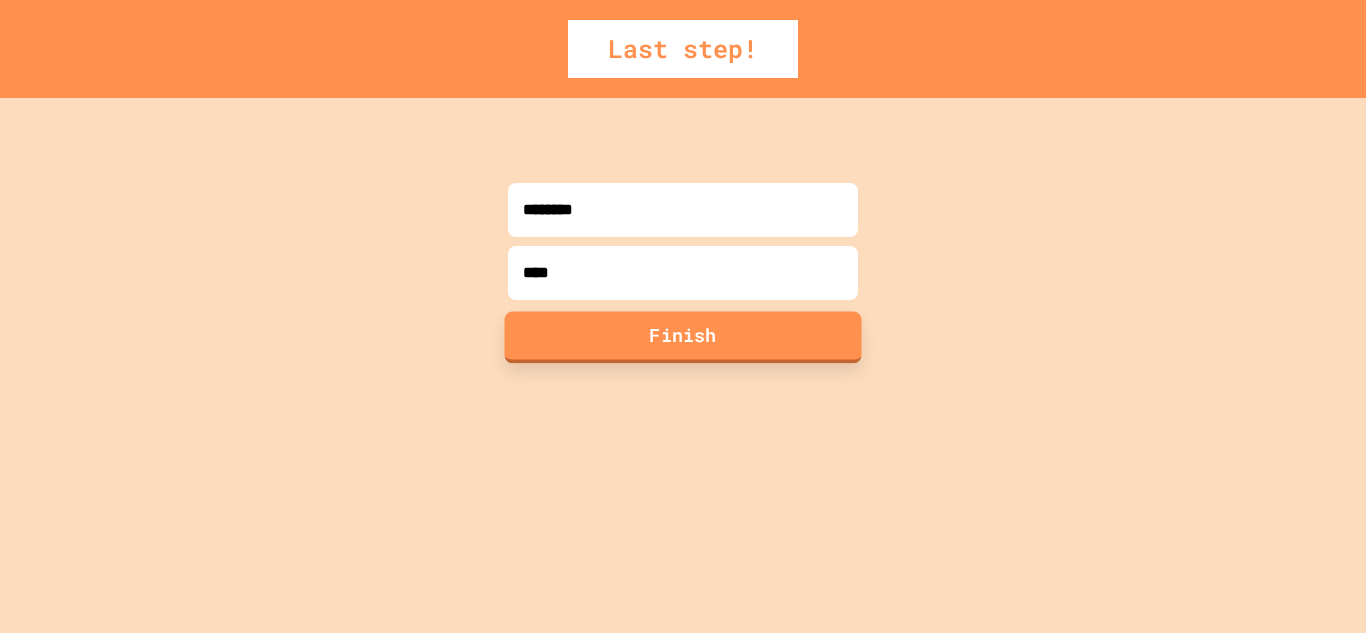 type on "****" 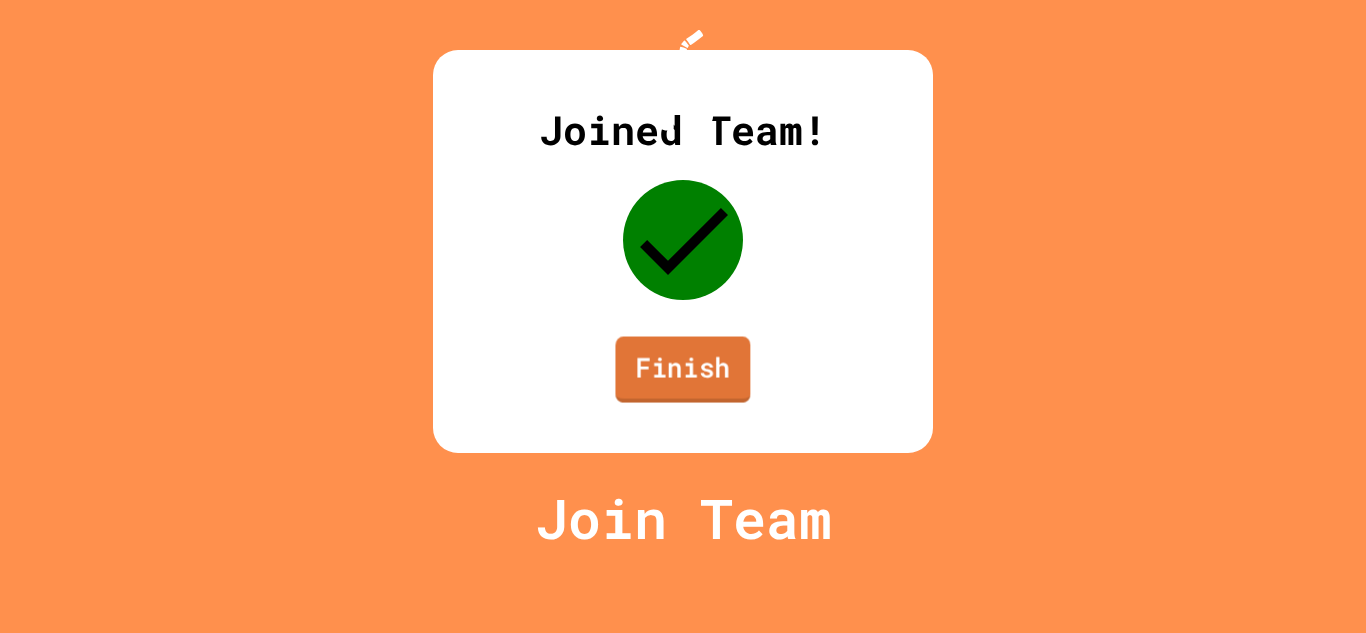 click on "Finish" at bounding box center [682, 370] 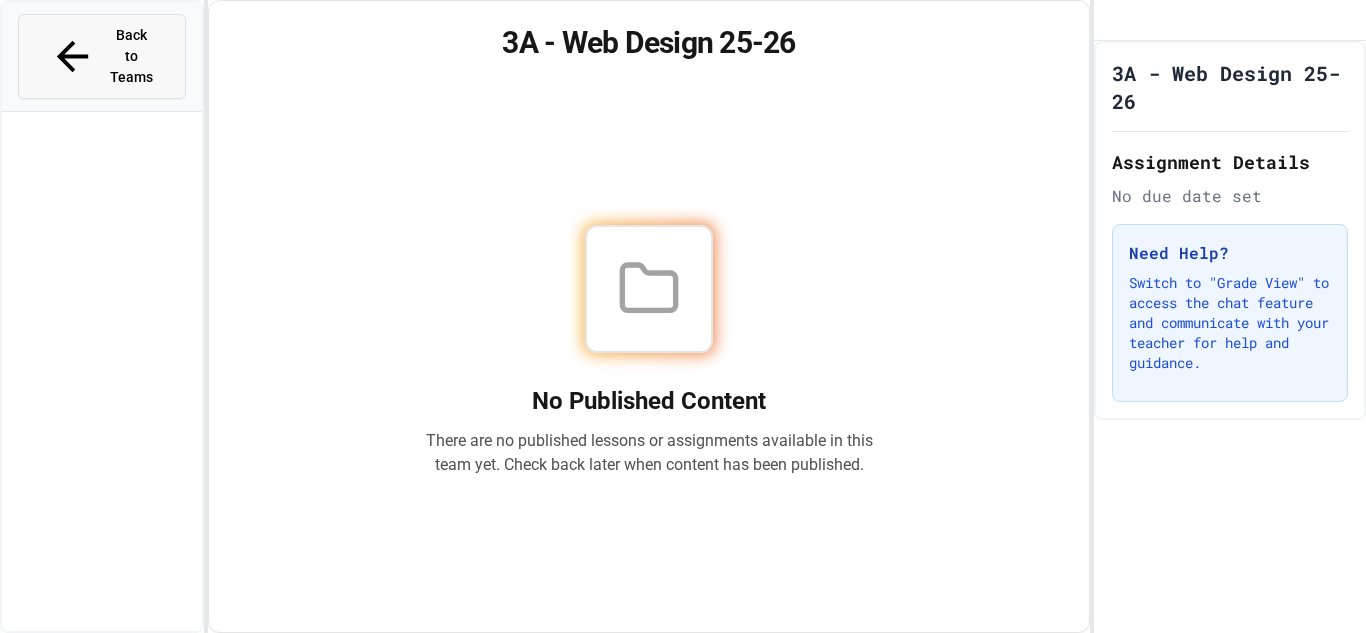 click on "Back to Teams" at bounding box center [131, 56] 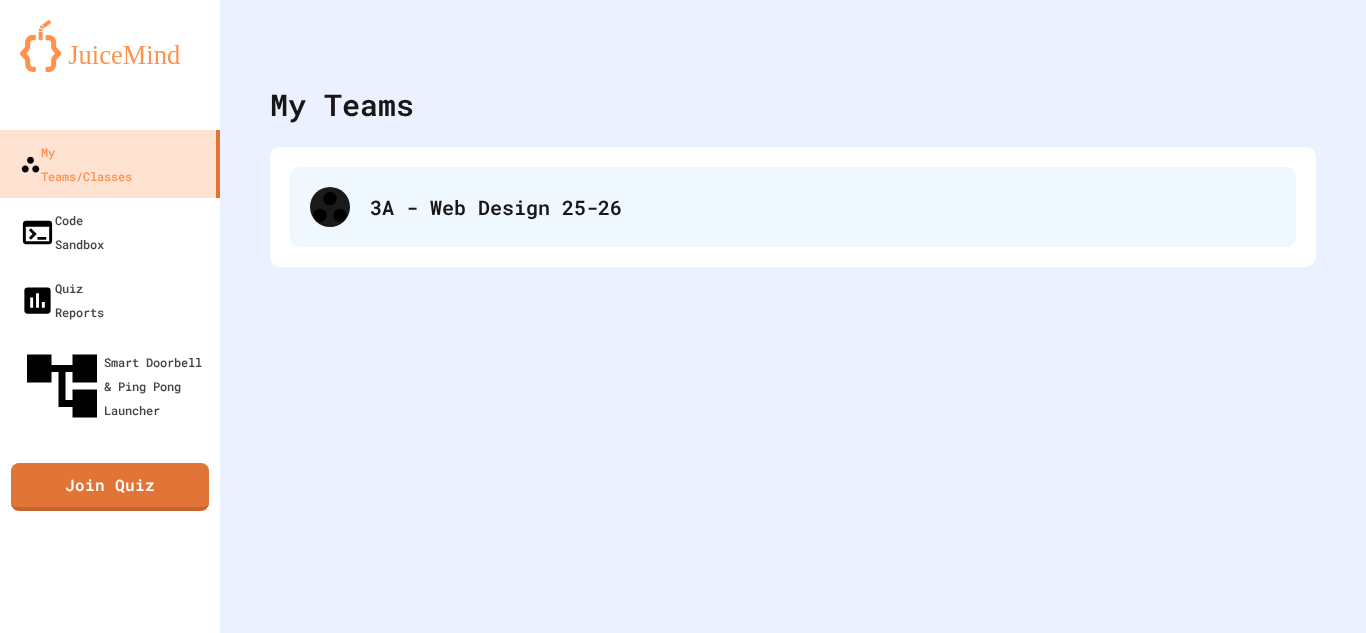 click on "3A - Web Design 25-26" at bounding box center [793, 207] 